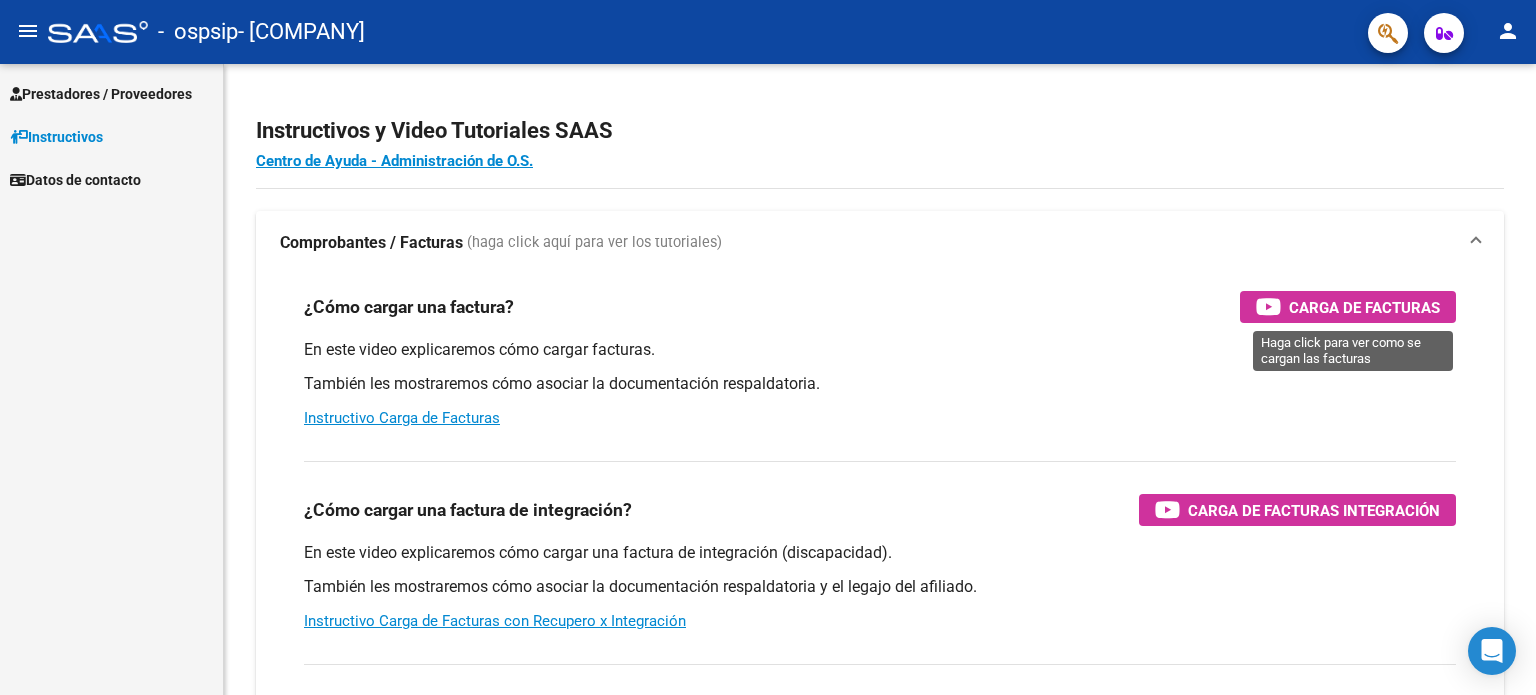 scroll, scrollTop: 0, scrollLeft: 0, axis: both 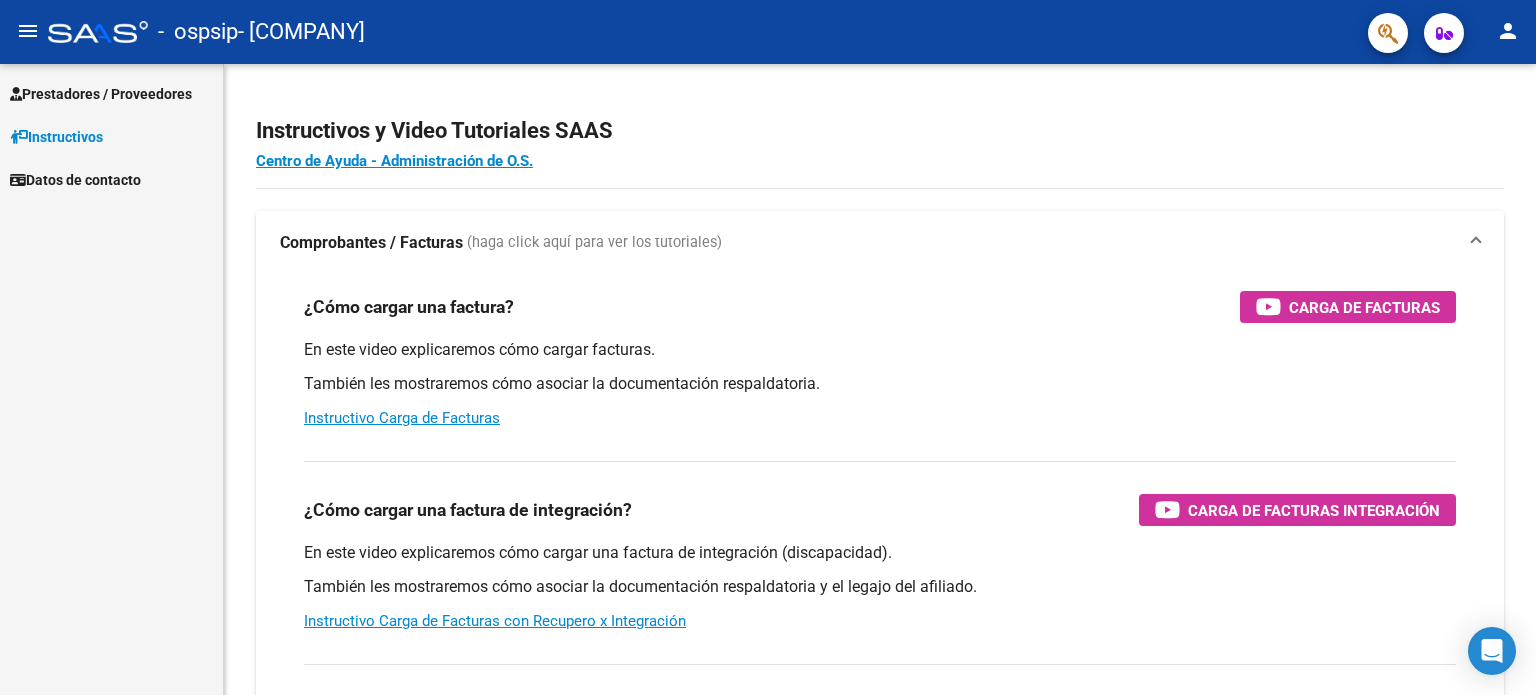 click on "Prestadores / Proveedores" at bounding box center (101, 94) 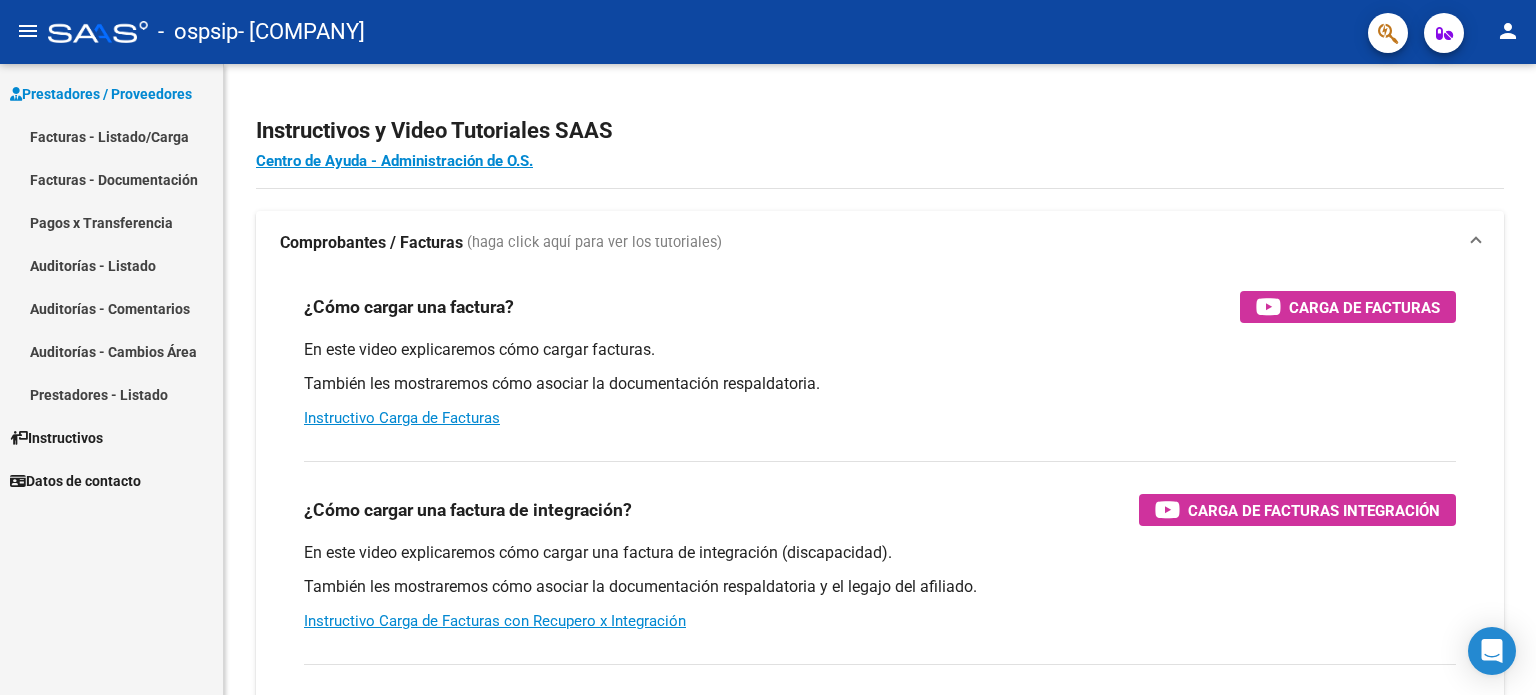 click on "Facturas - Listado/Carga" at bounding box center [111, 136] 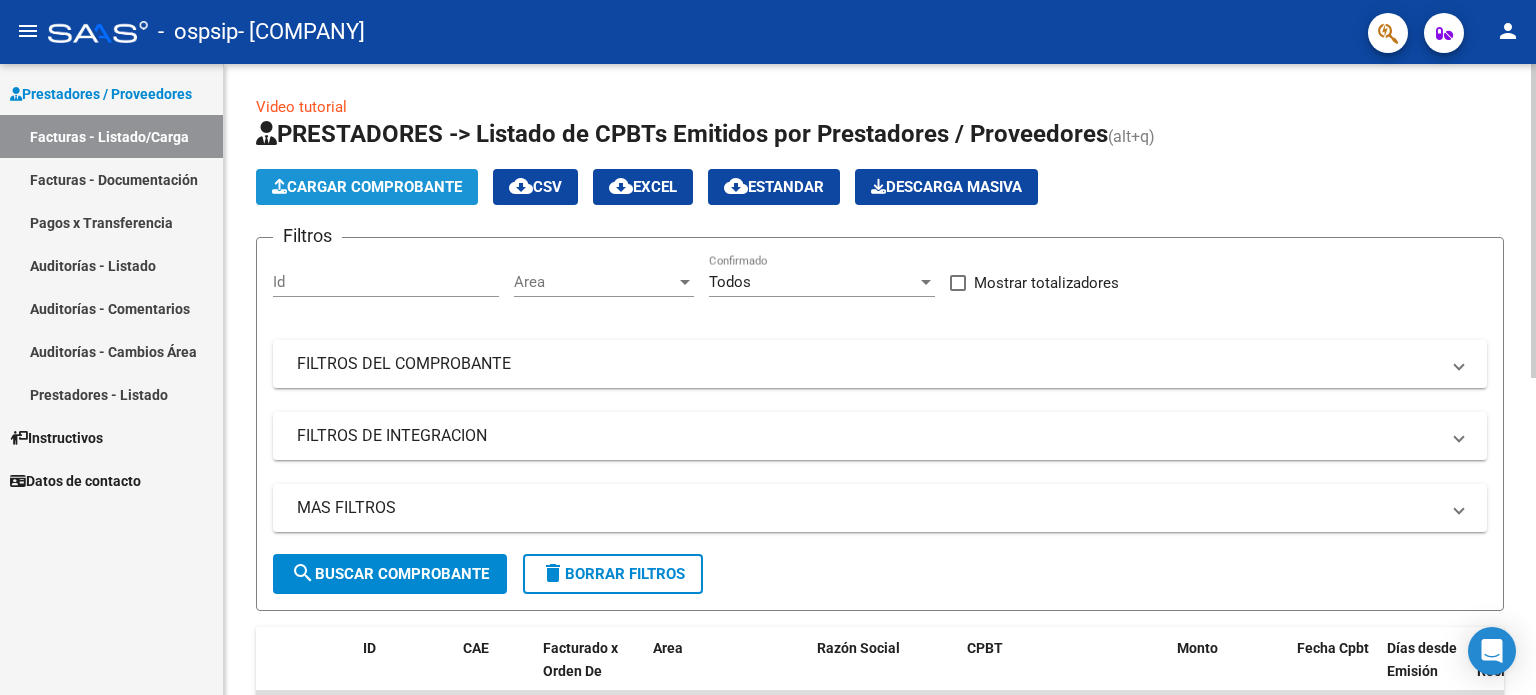 click on "Cargar Comprobante" 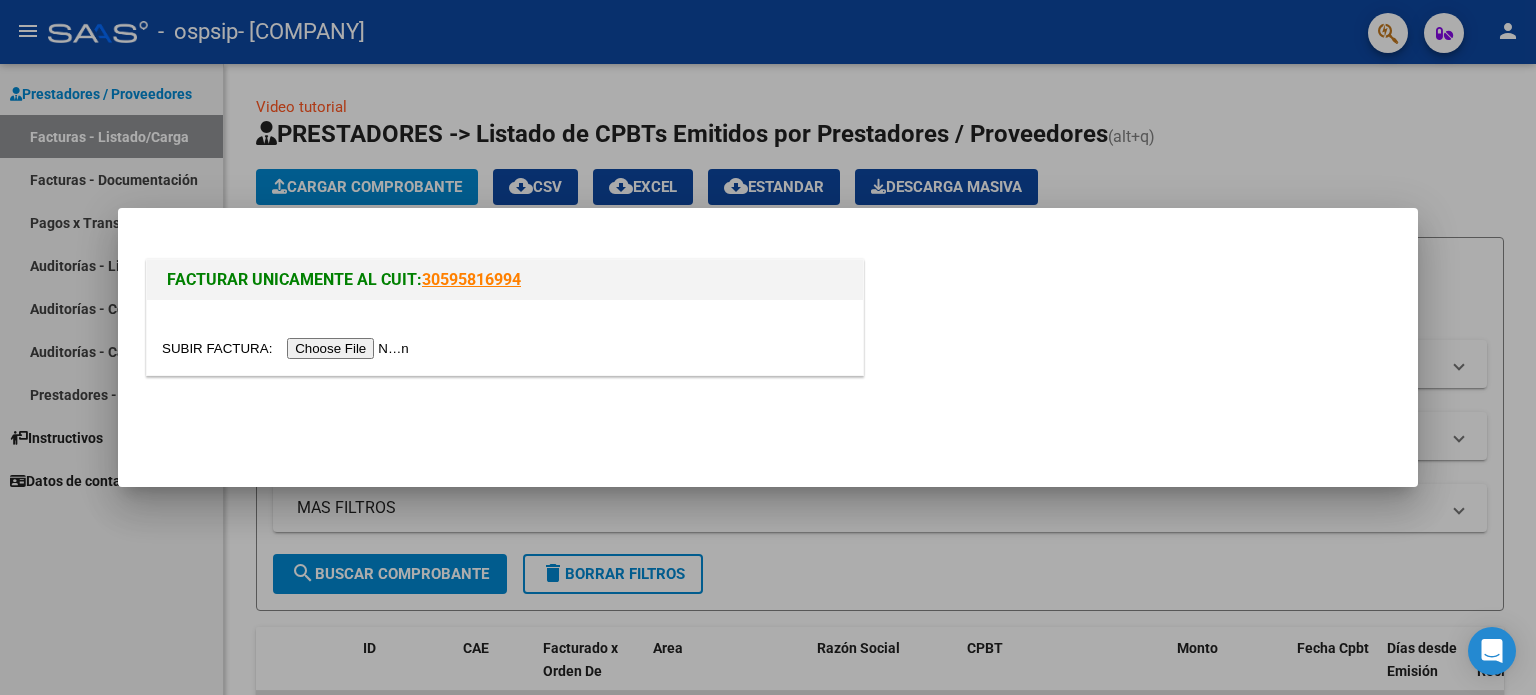 click at bounding box center [288, 348] 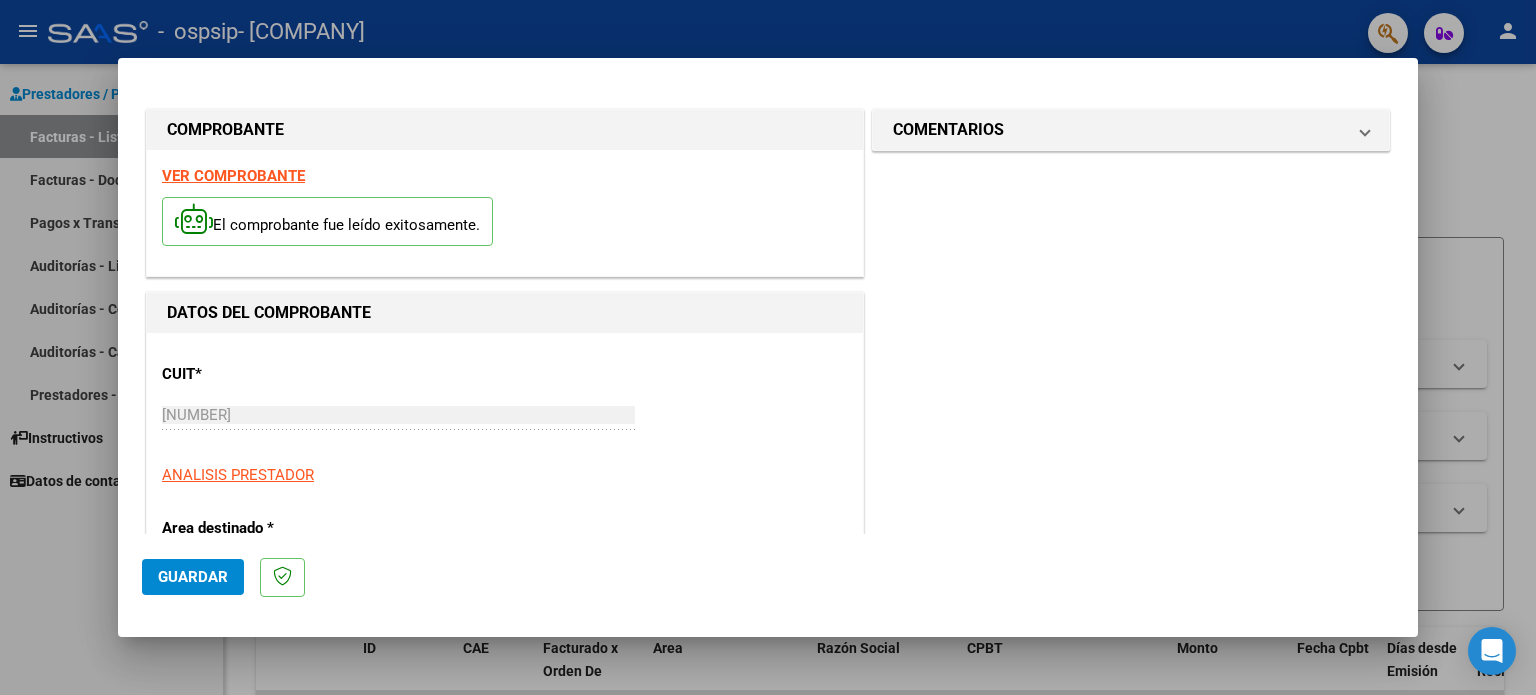 click on "Guardar" 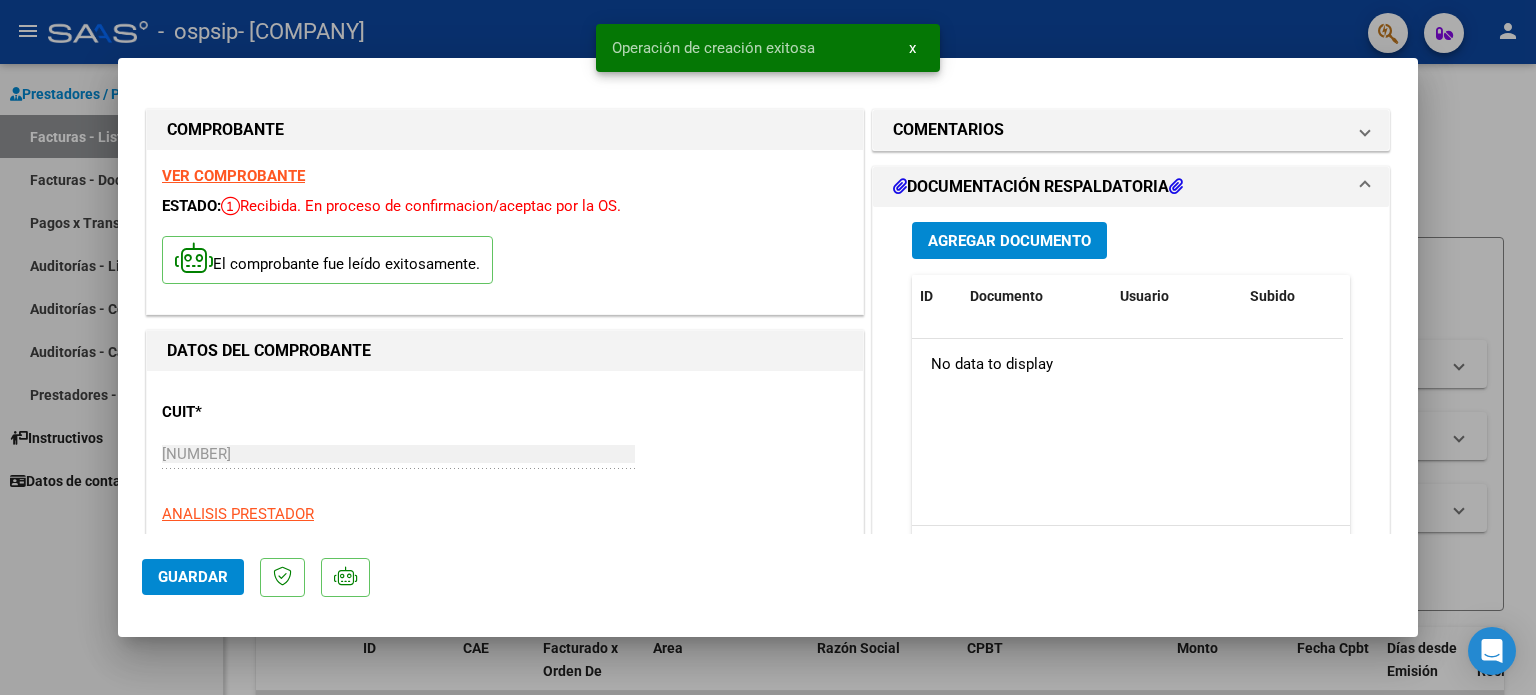 type 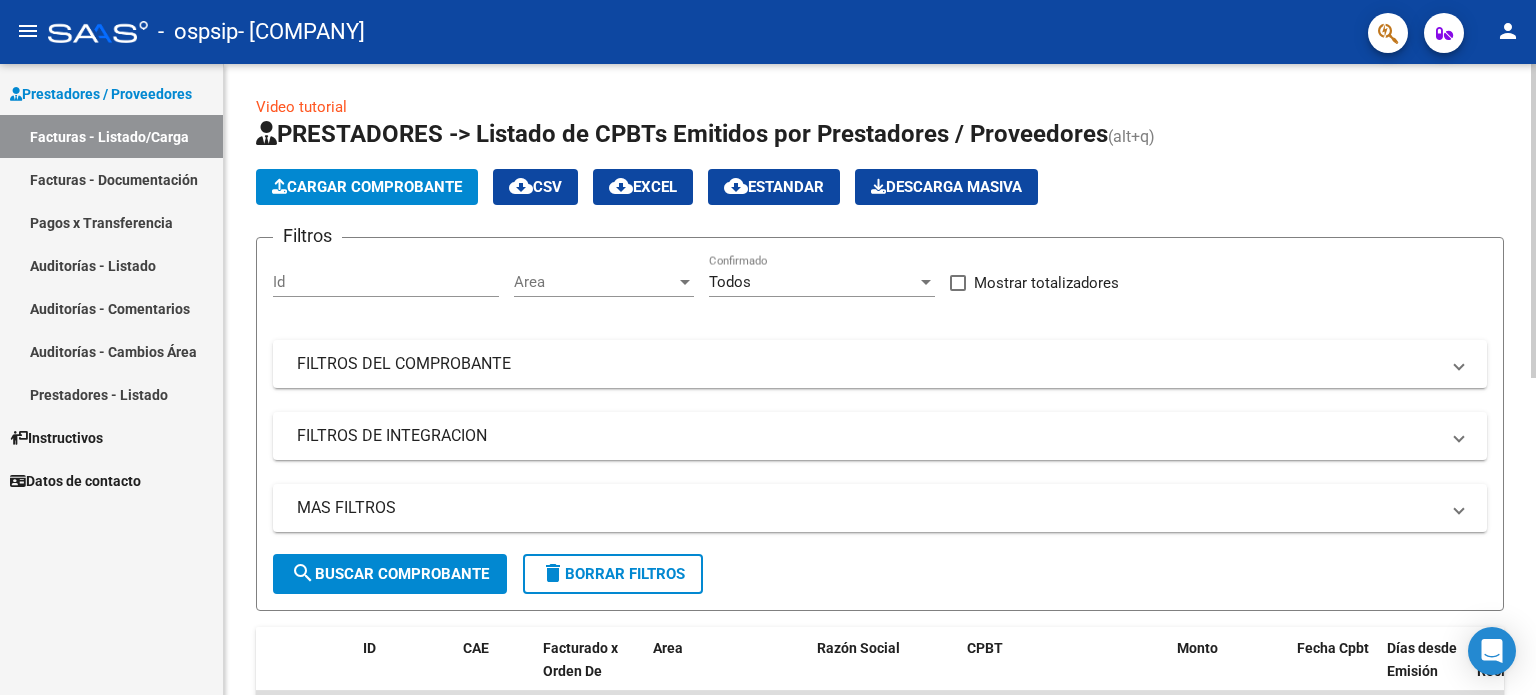 click on "Cargar Comprobante" 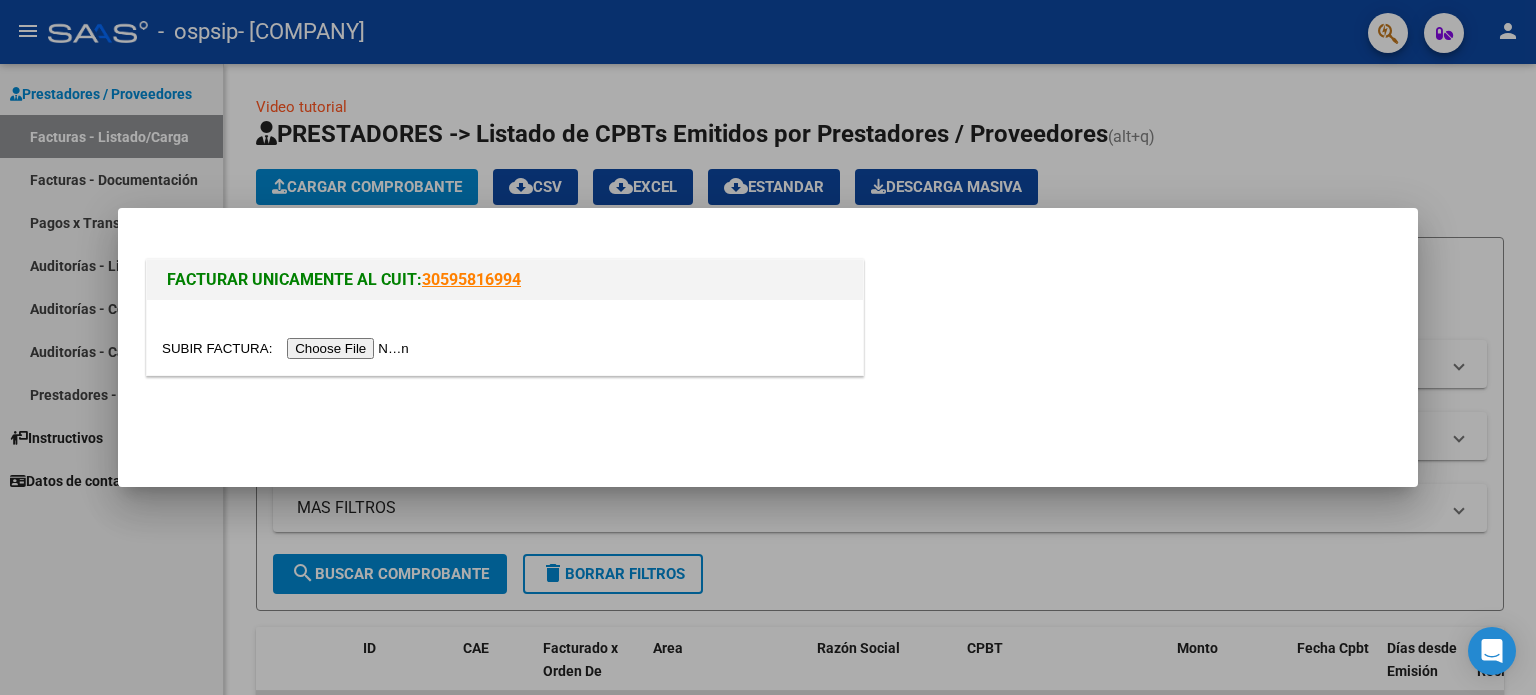click at bounding box center (288, 348) 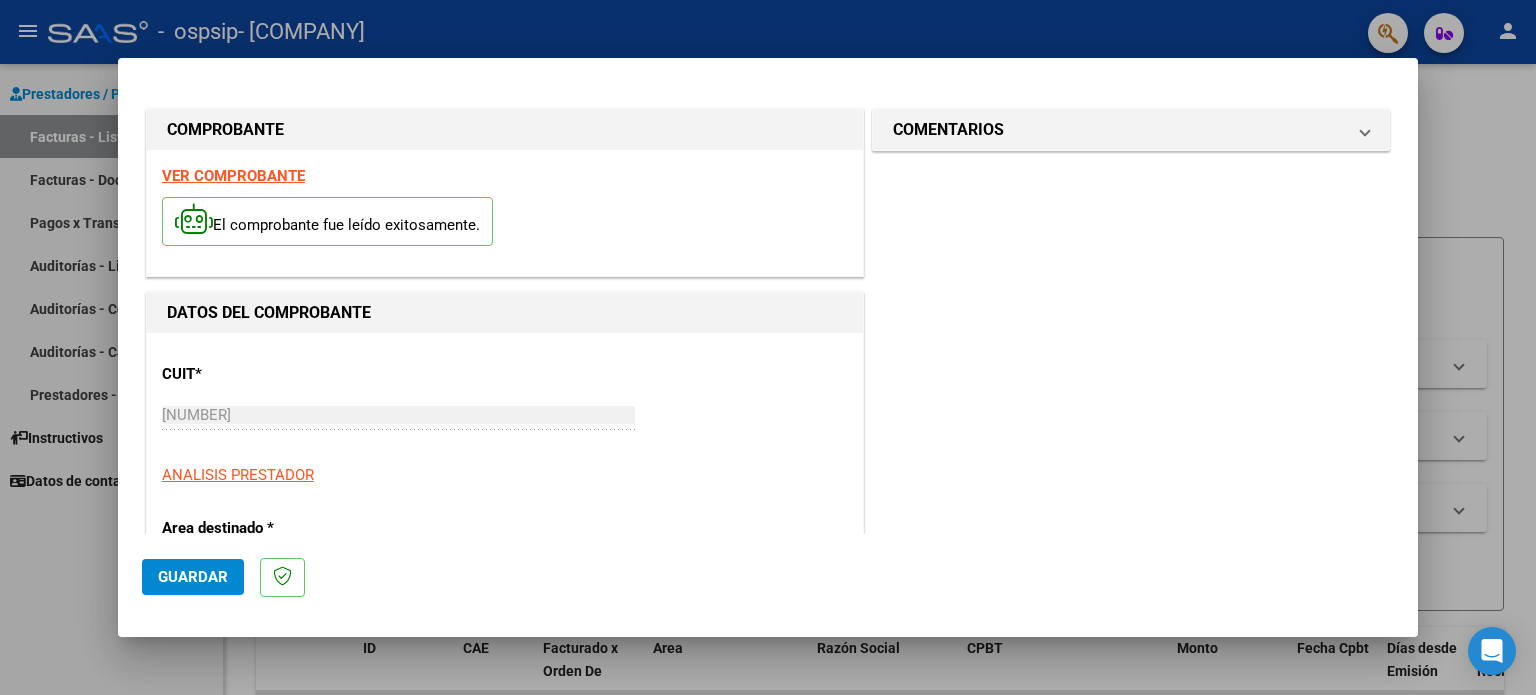 click on "Guardar" 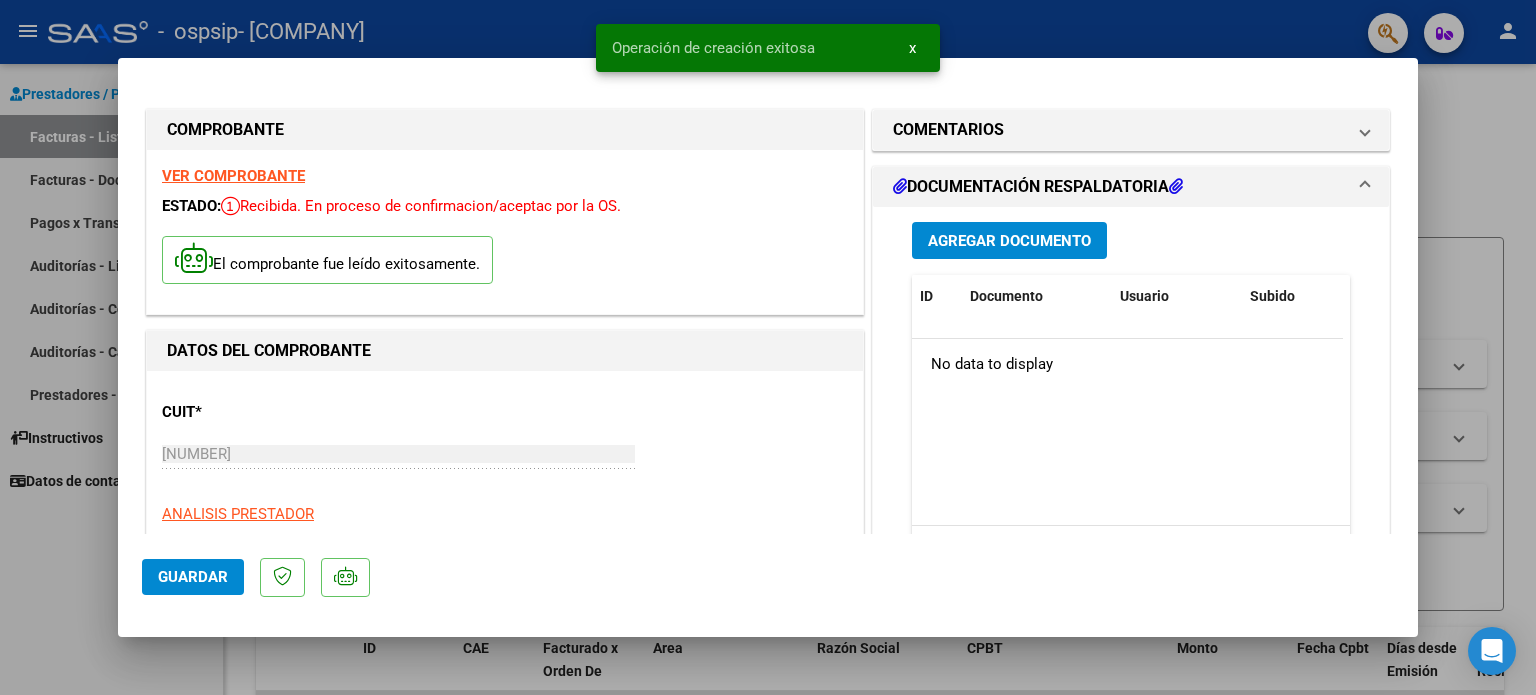 type 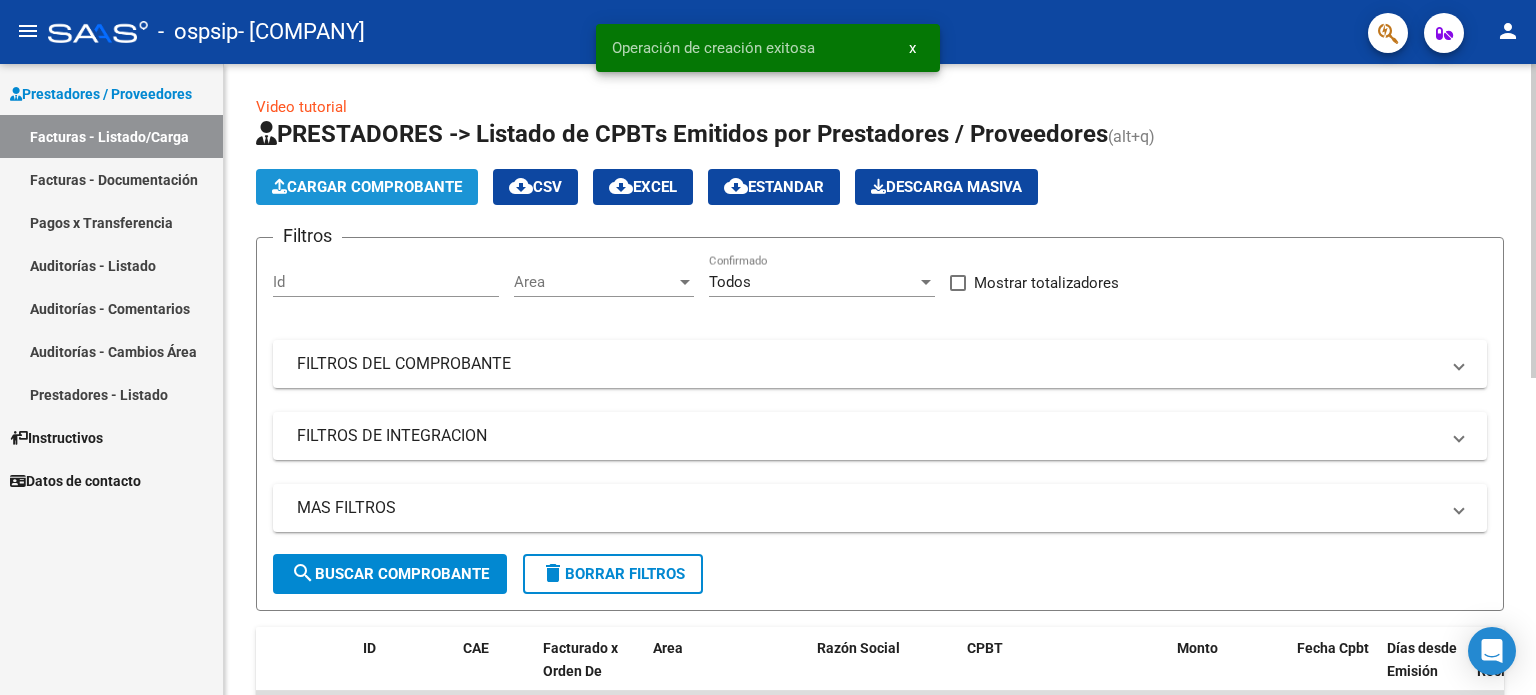 click on "Cargar Comprobante" 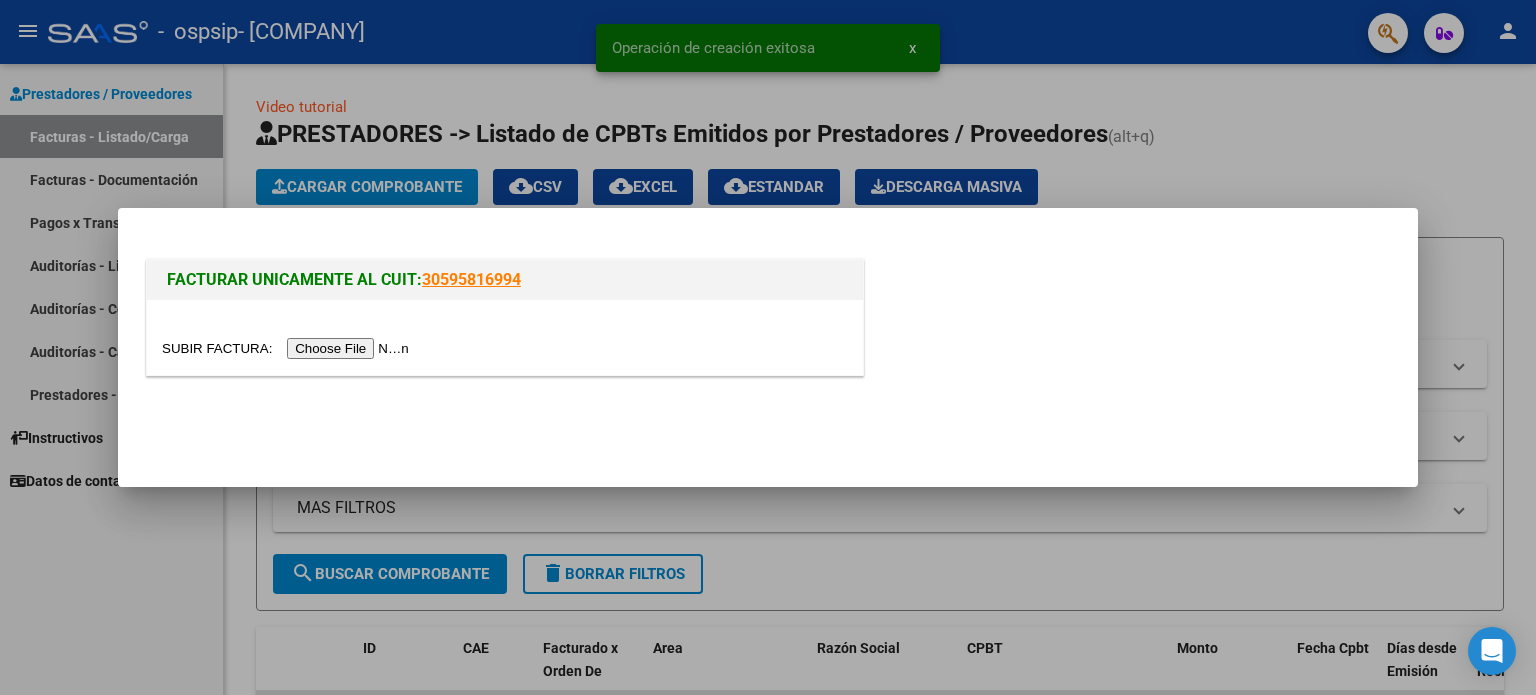 click at bounding box center (288, 348) 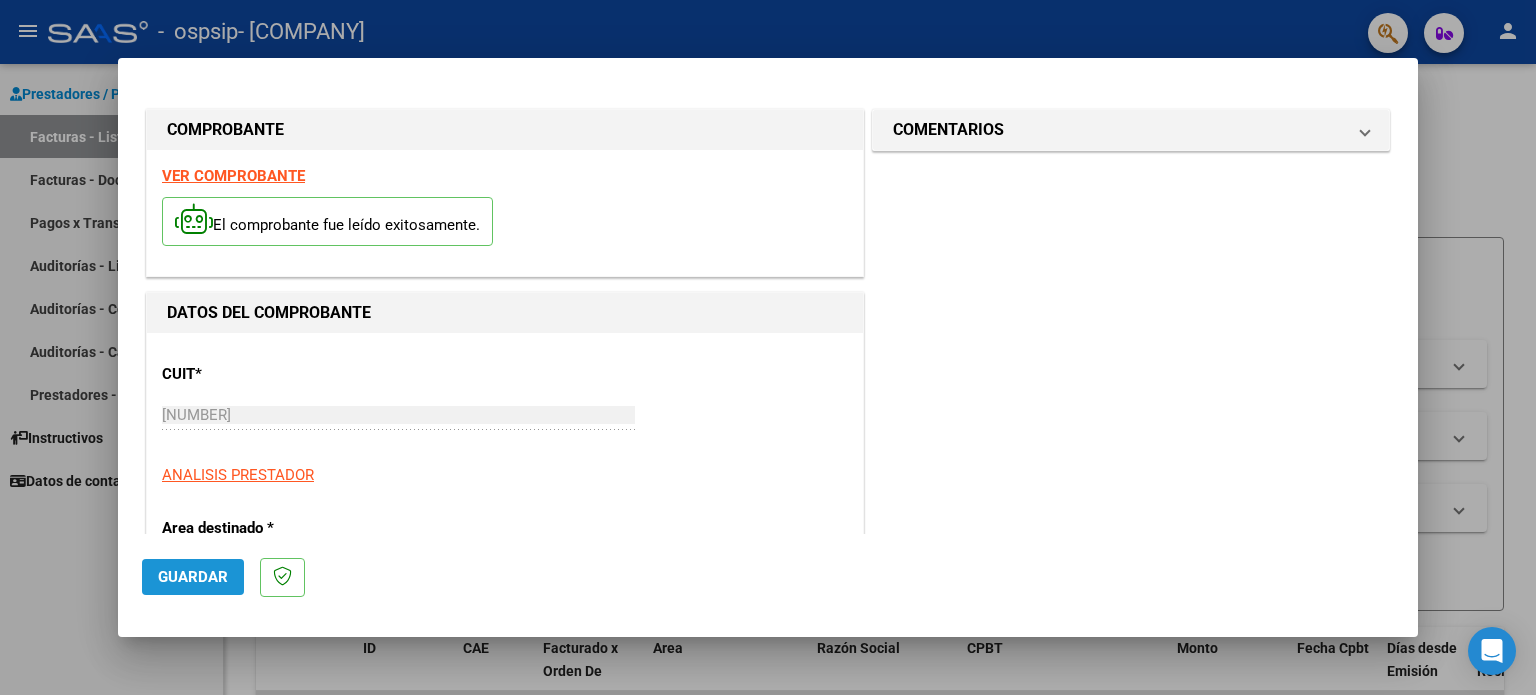click on "Guardar" 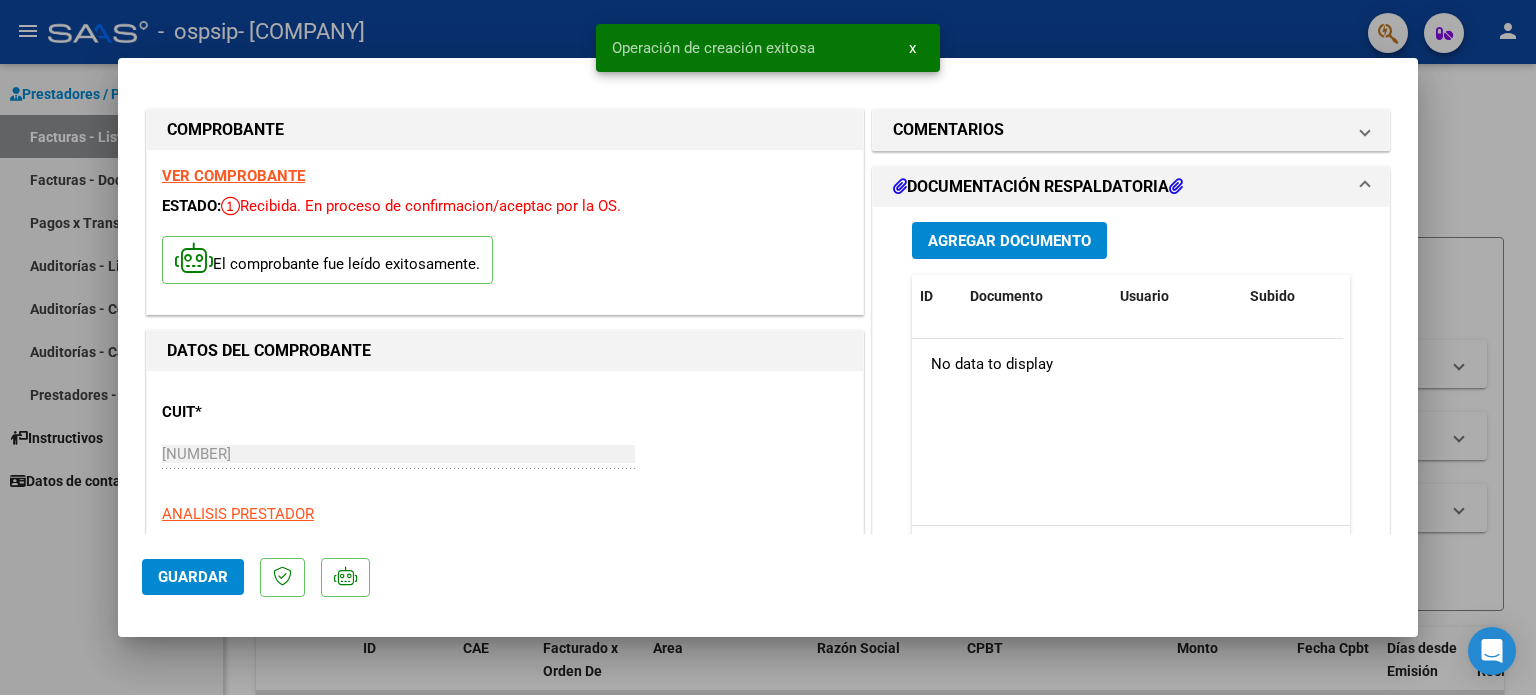 type 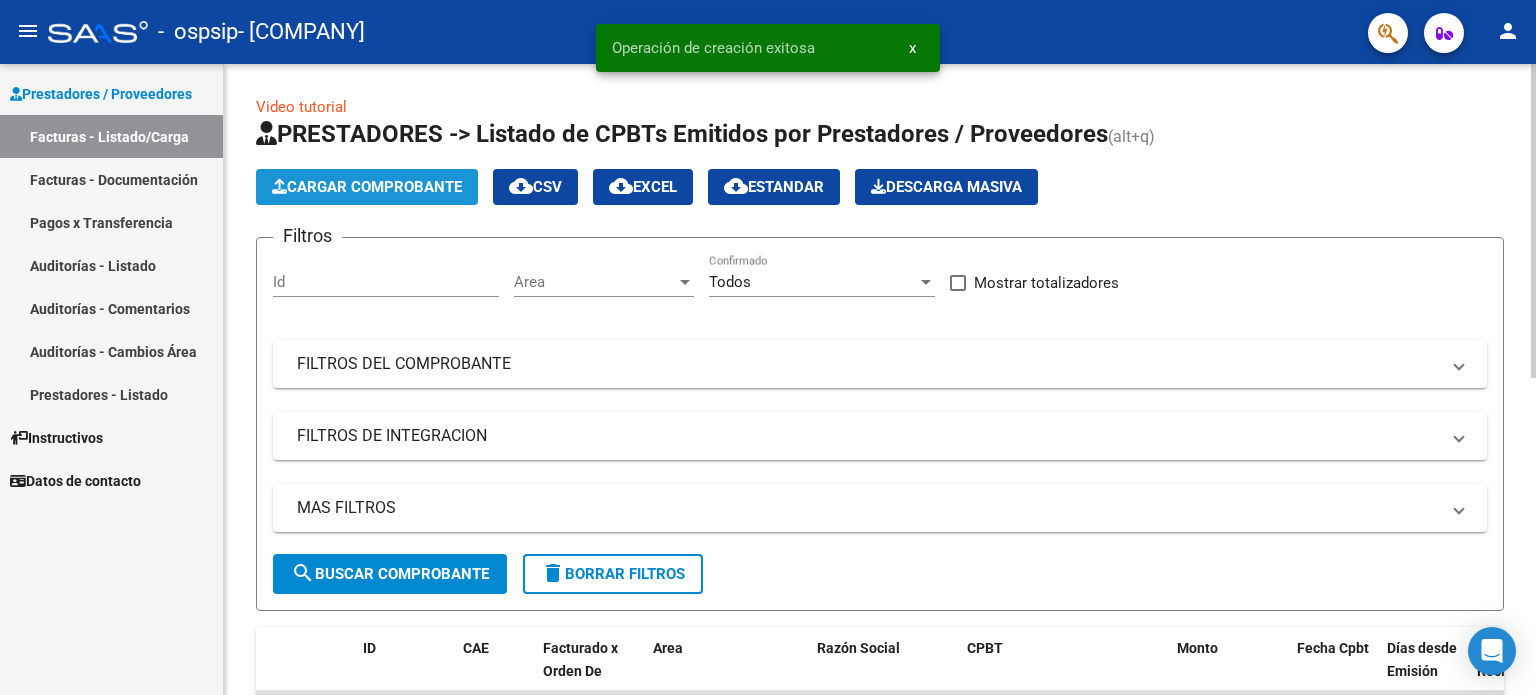 click on "Cargar Comprobante" 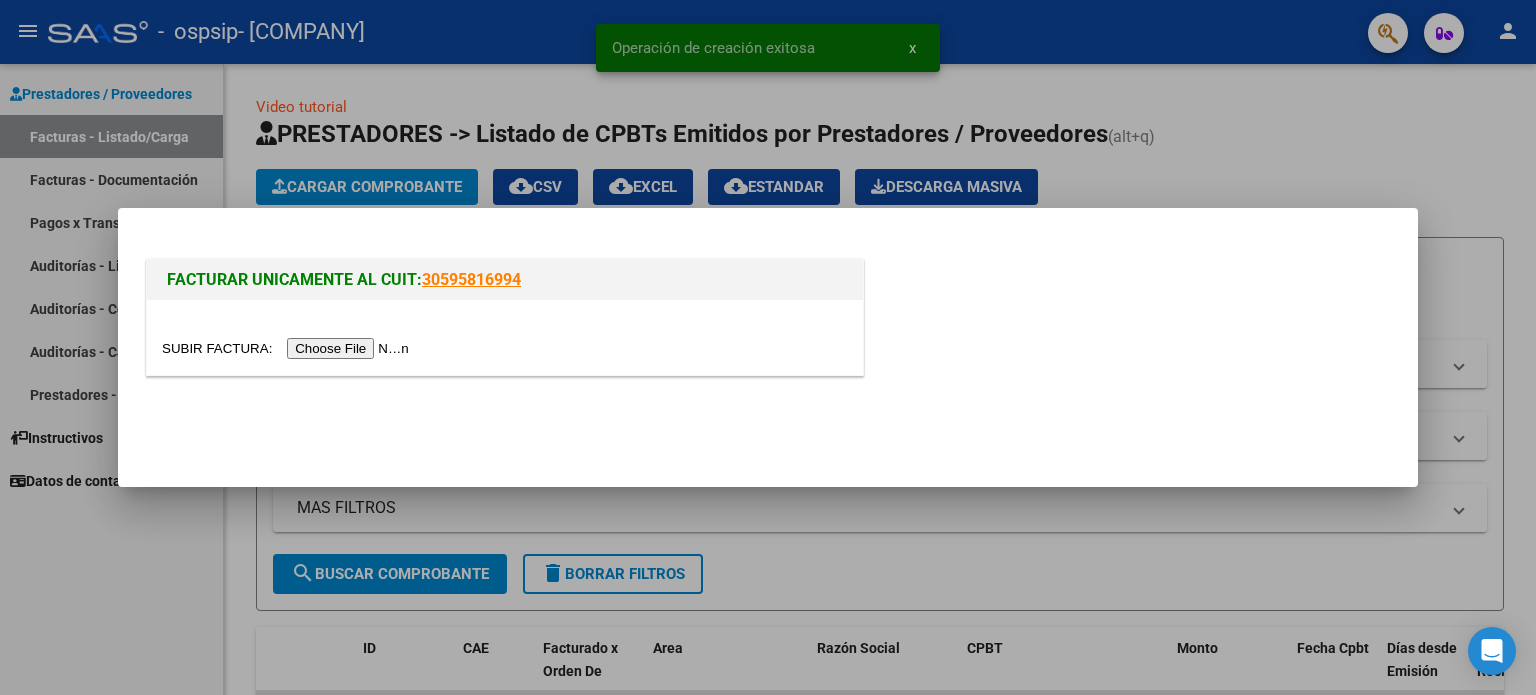 click at bounding box center (288, 348) 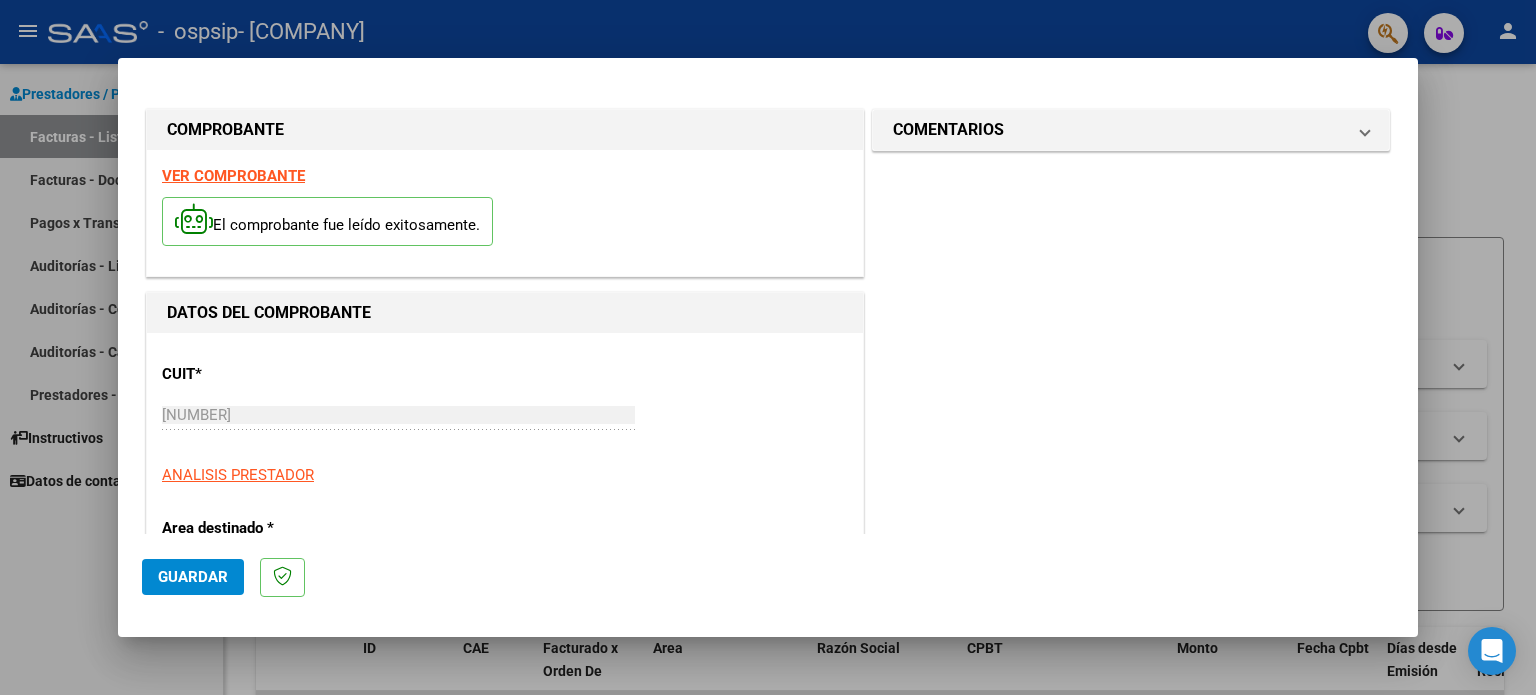 click on "Guardar" 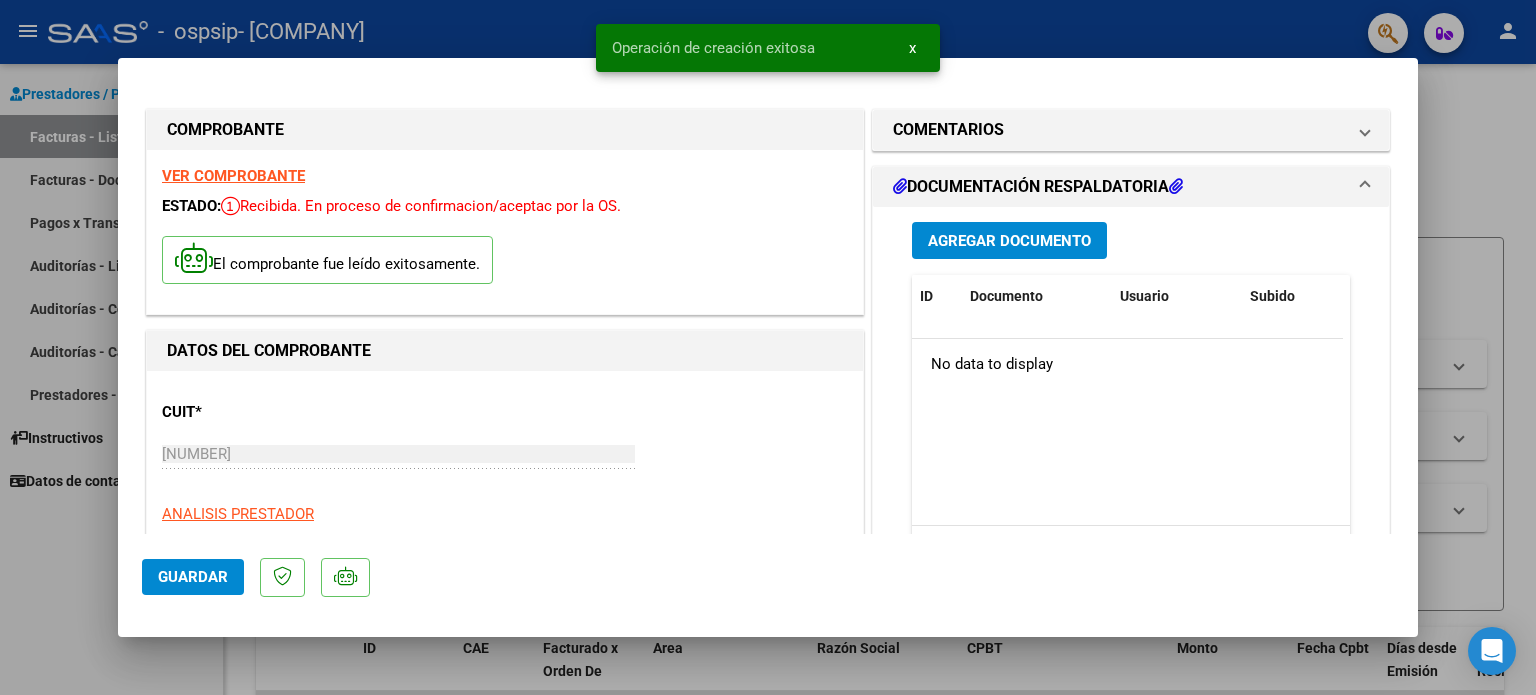 type 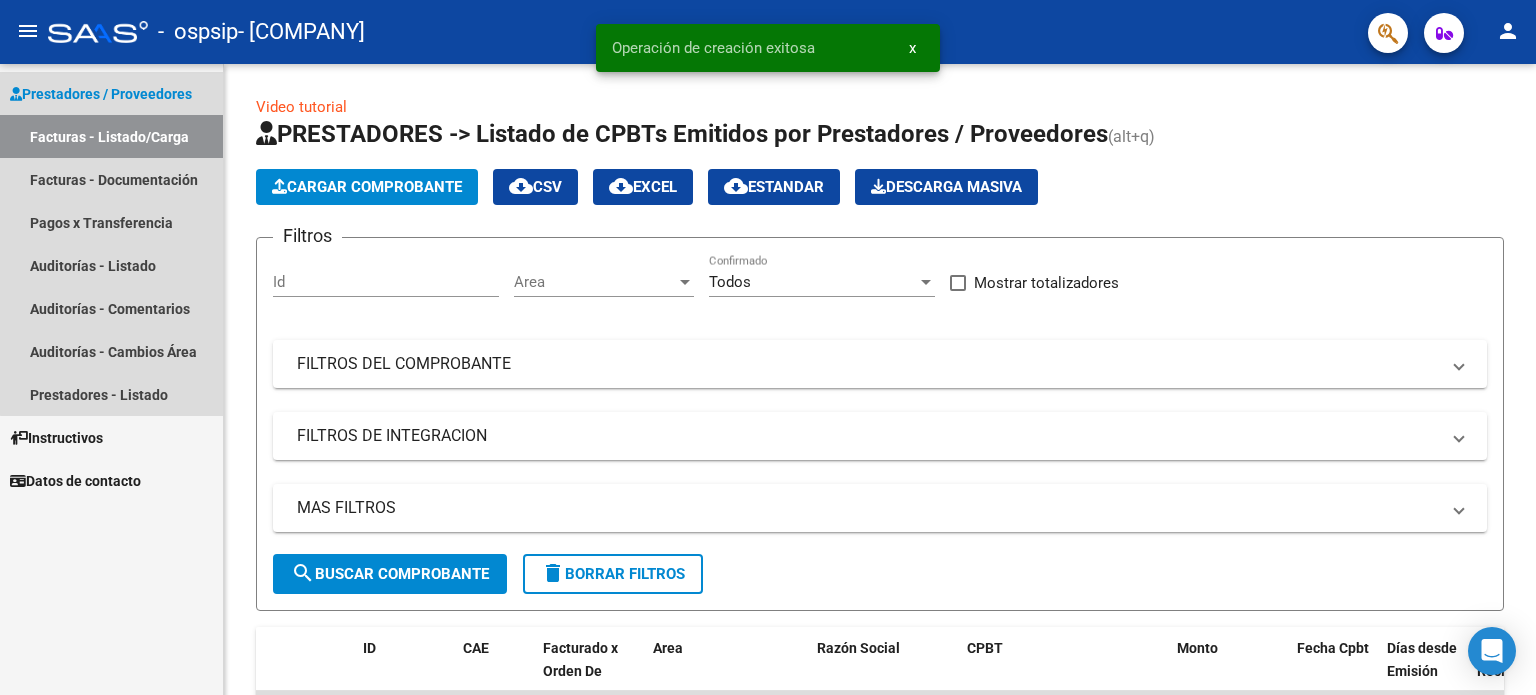 click on "Facturas - Listado/Carga" at bounding box center [111, 136] 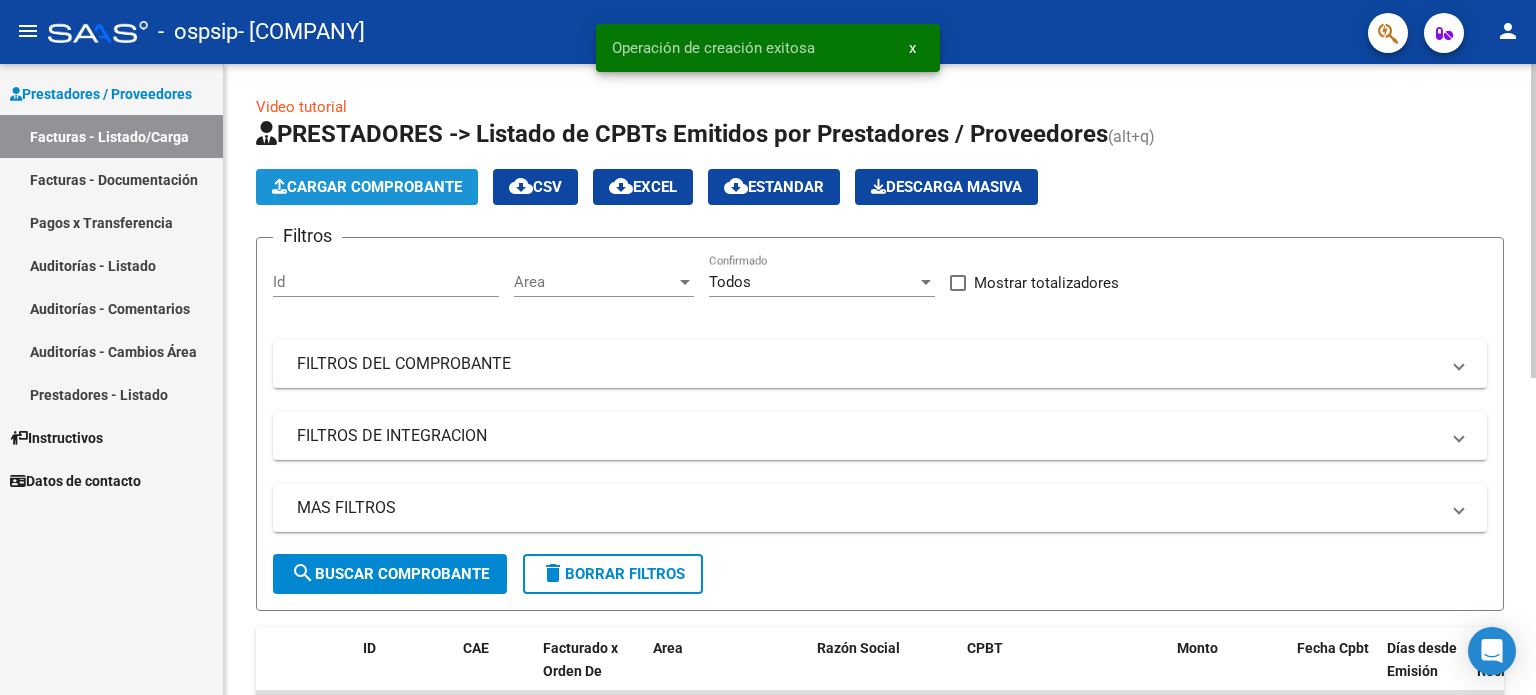 click on "Cargar Comprobante" 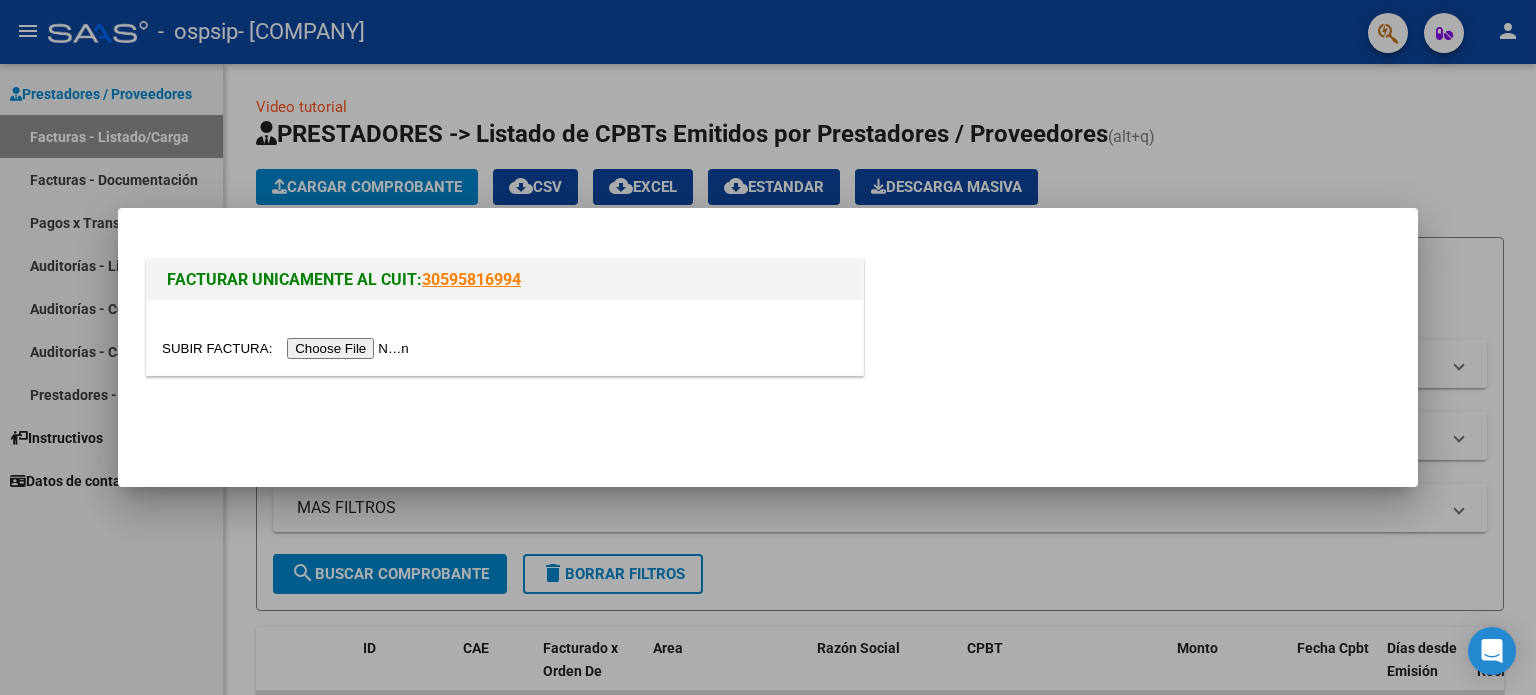 click at bounding box center (288, 348) 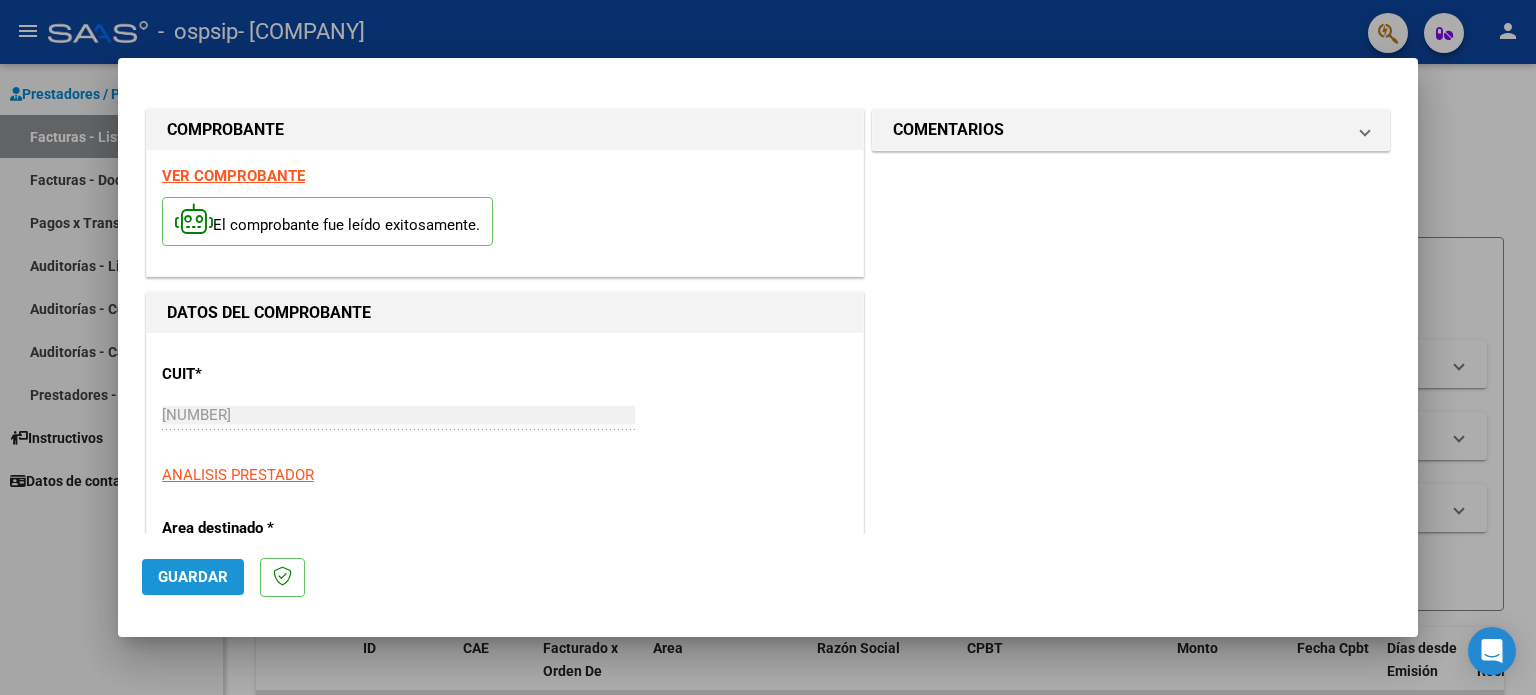 click on "Guardar" 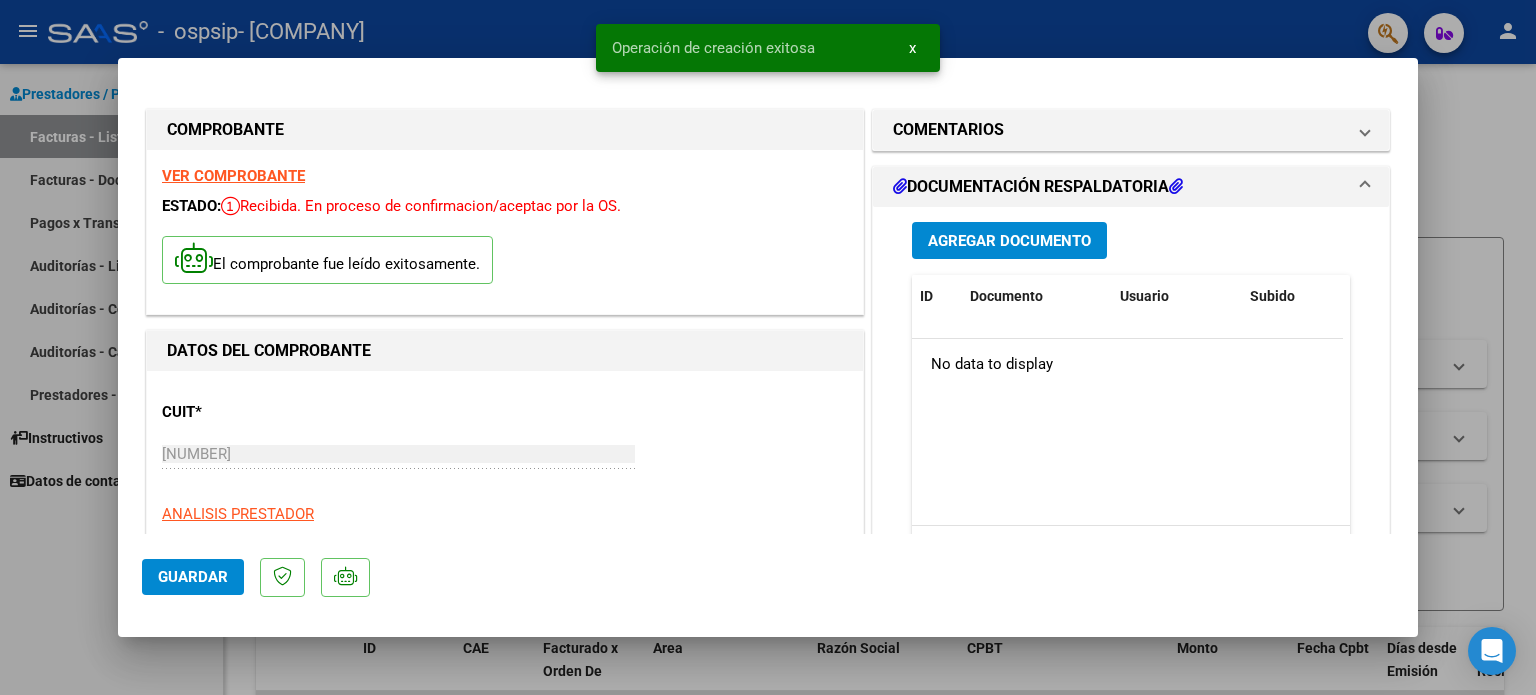 type 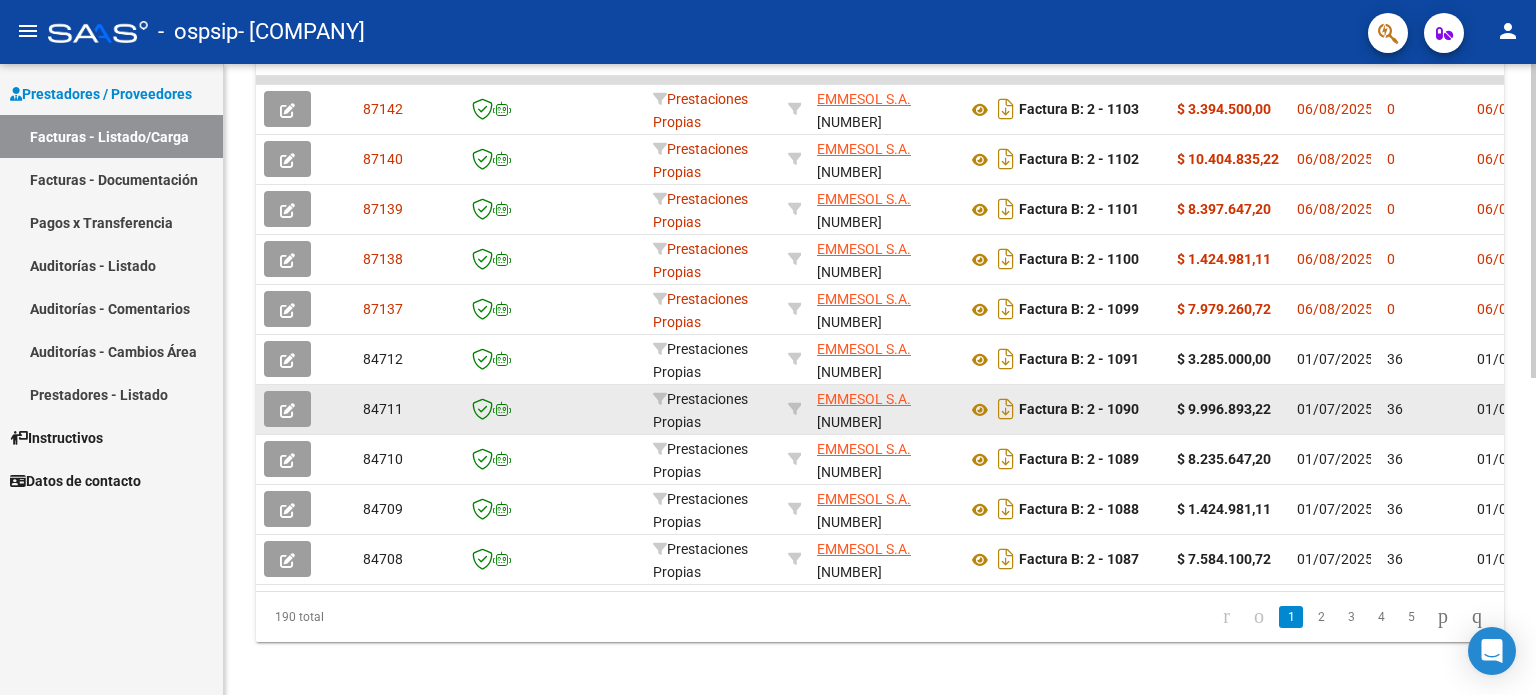 scroll, scrollTop: 638, scrollLeft: 0, axis: vertical 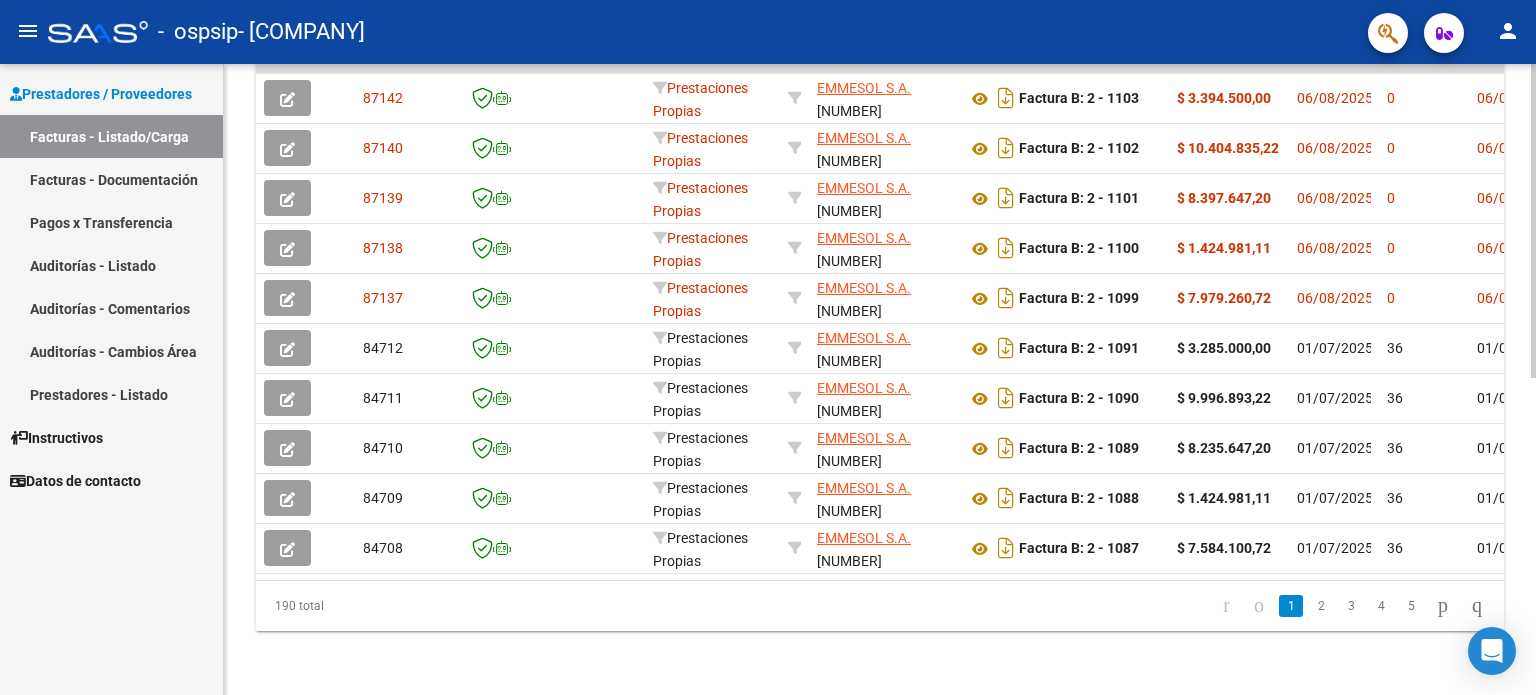 click on "2" 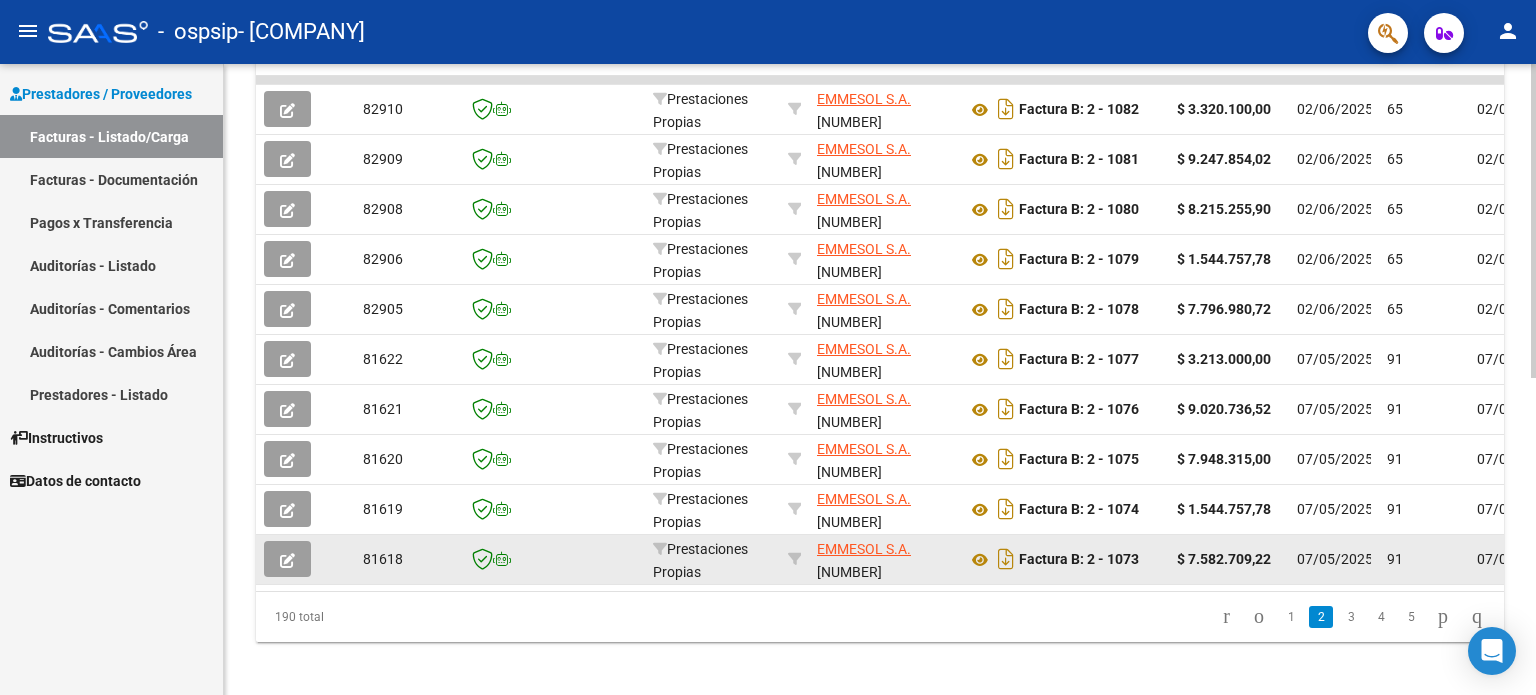 scroll, scrollTop: 638, scrollLeft: 0, axis: vertical 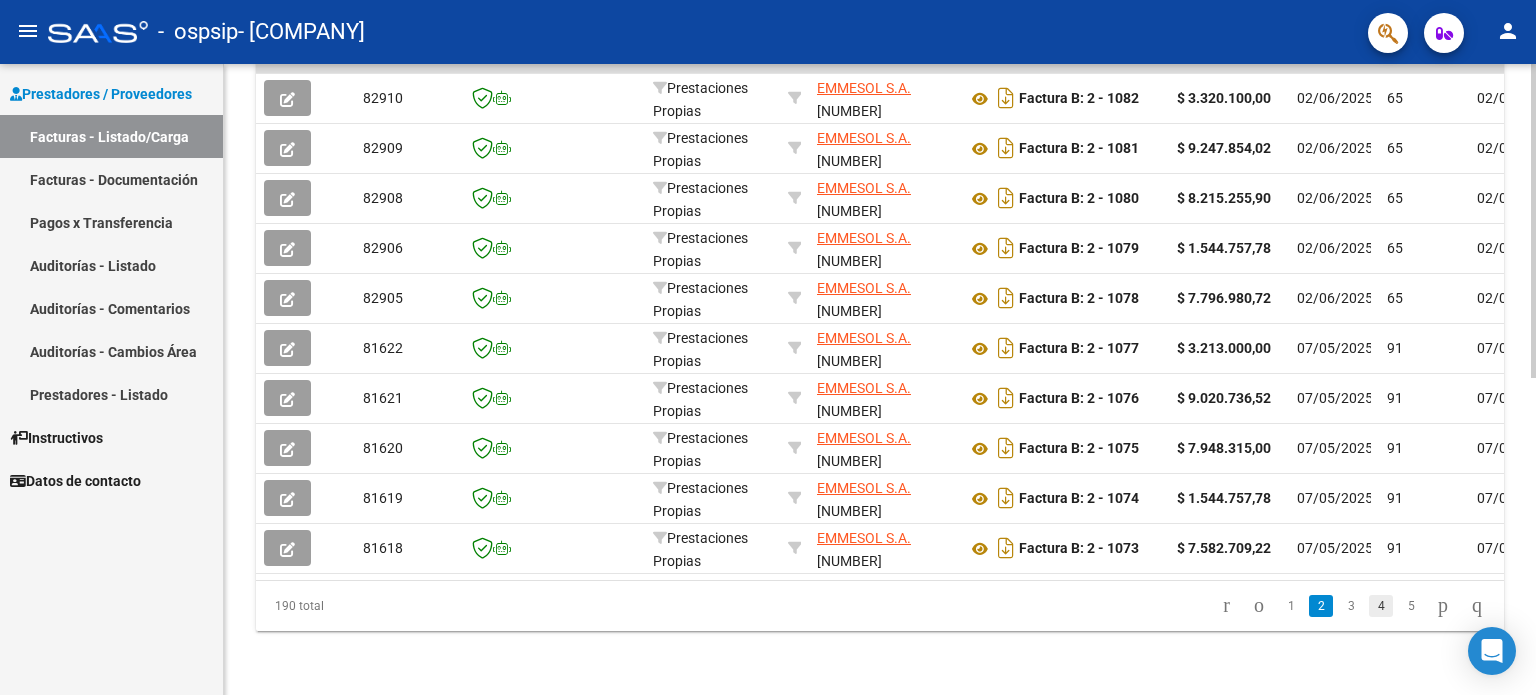 click on "4" 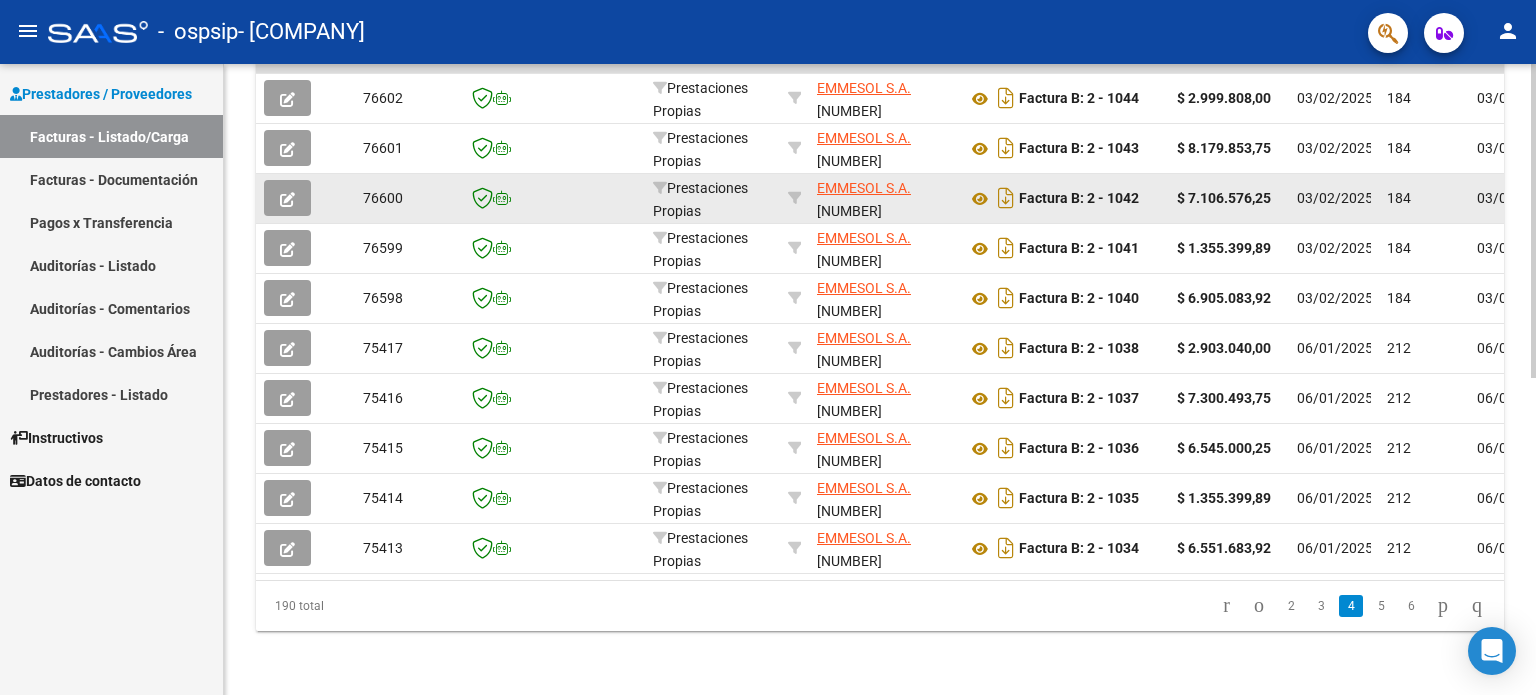 scroll, scrollTop: 638, scrollLeft: 0, axis: vertical 